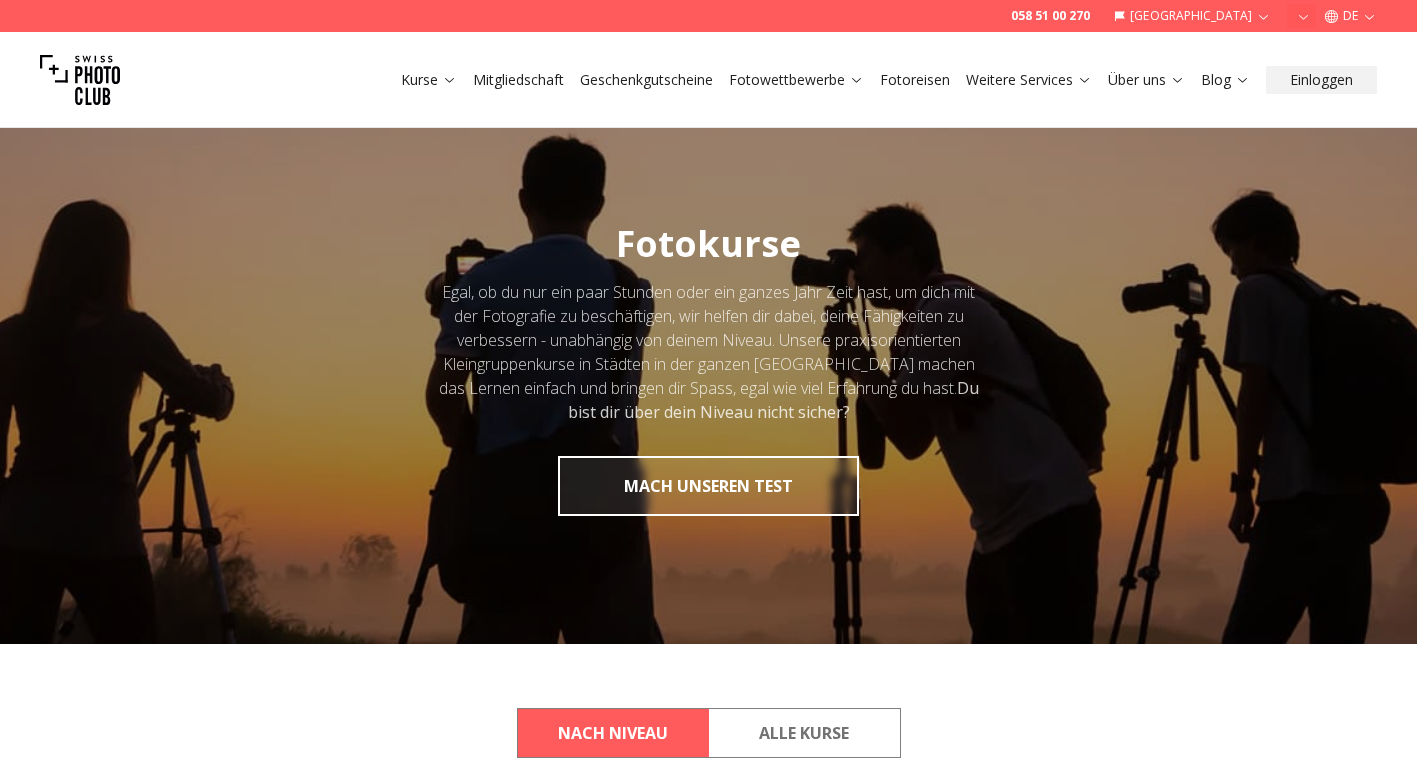 scroll, scrollTop: 0, scrollLeft: 0, axis: both 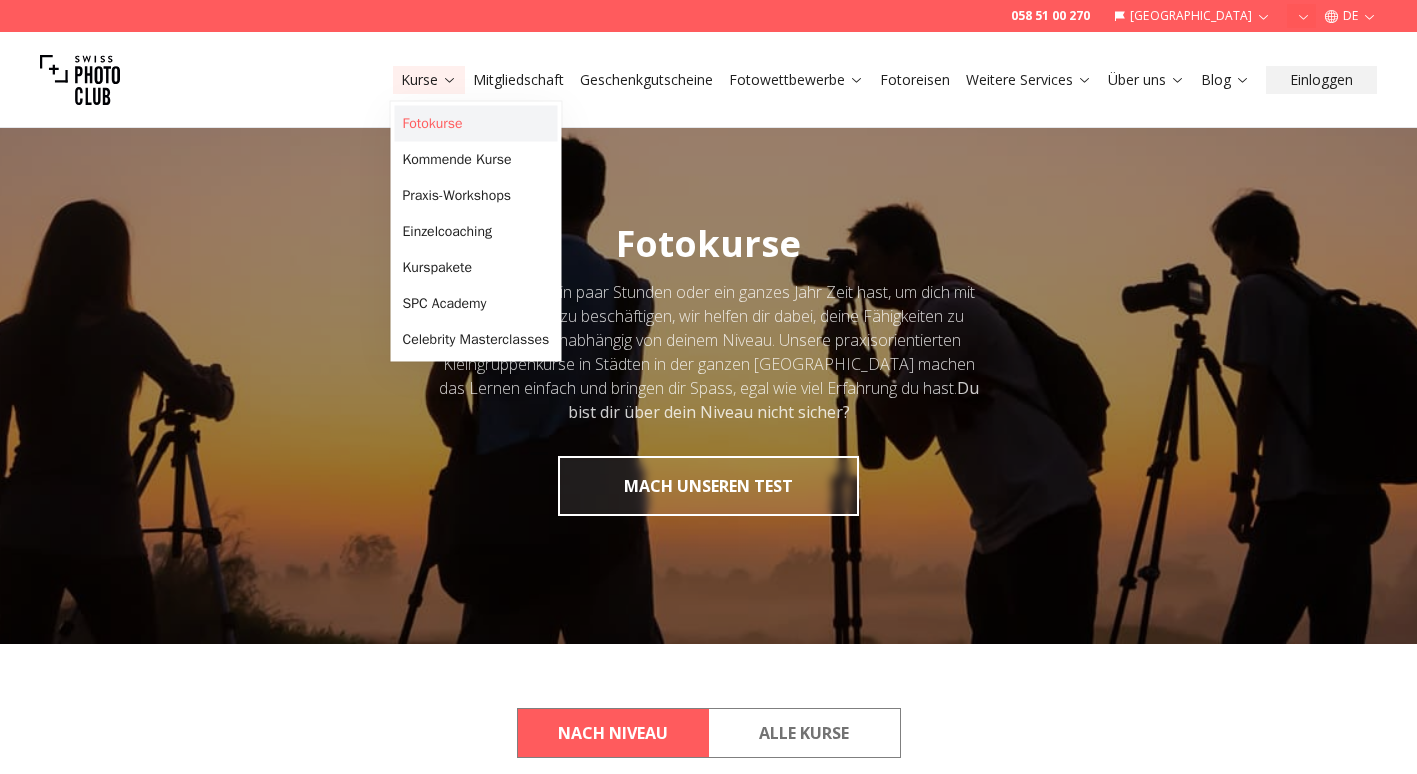 click on "Fotokurse" at bounding box center (476, 124) 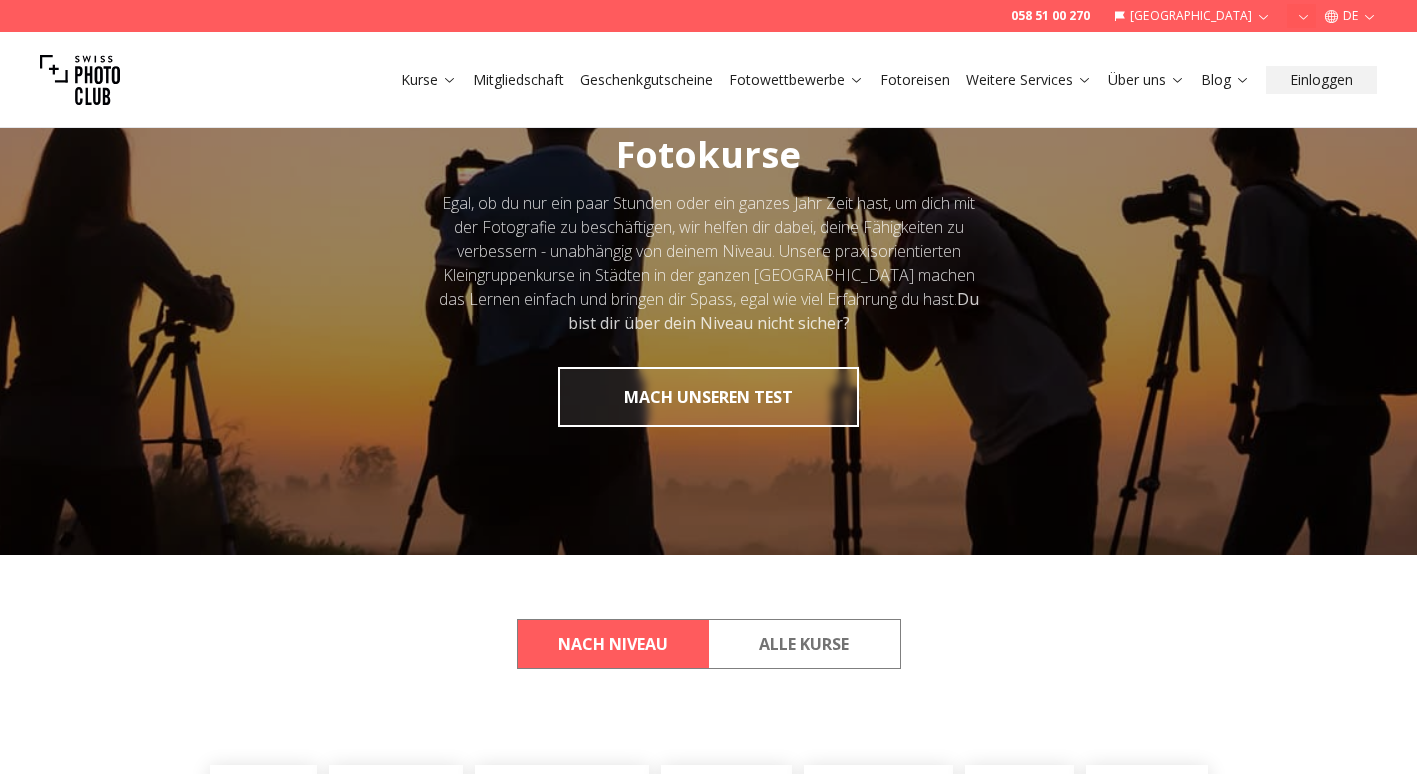 scroll, scrollTop: 500, scrollLeft: 0, axis: vertical 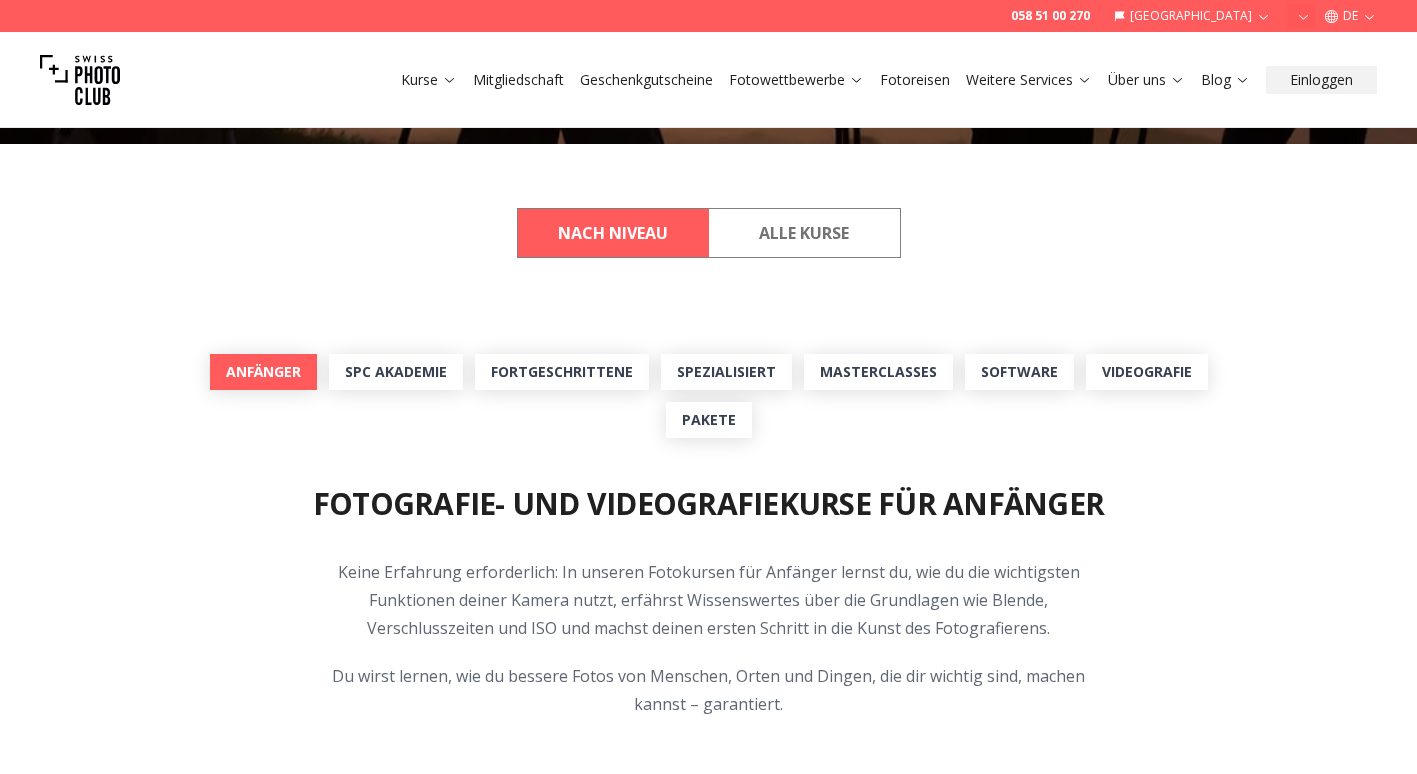 click on "Anfänger" at bounding box center [263, 372] 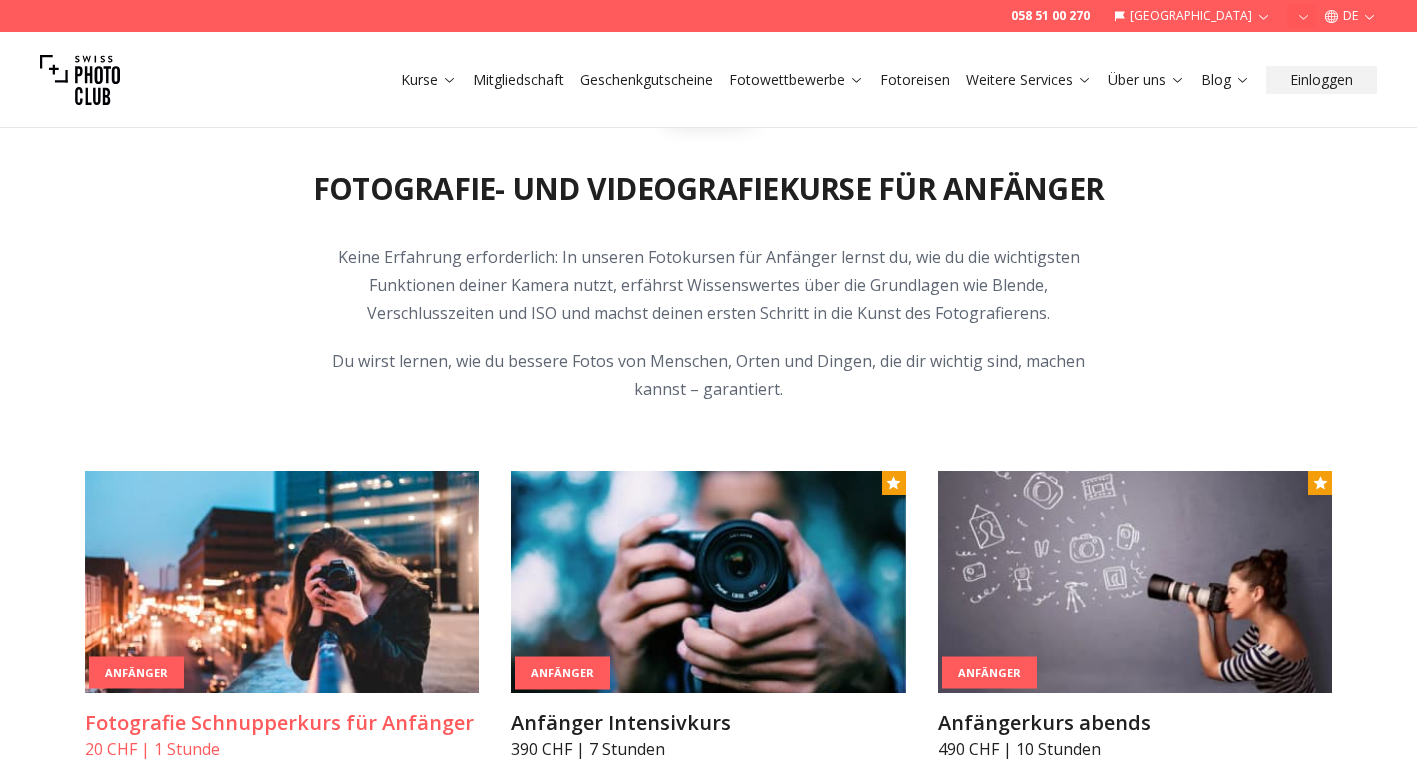 scroll, scrollTop: 842, scrollLeft: 0, axis: vertical 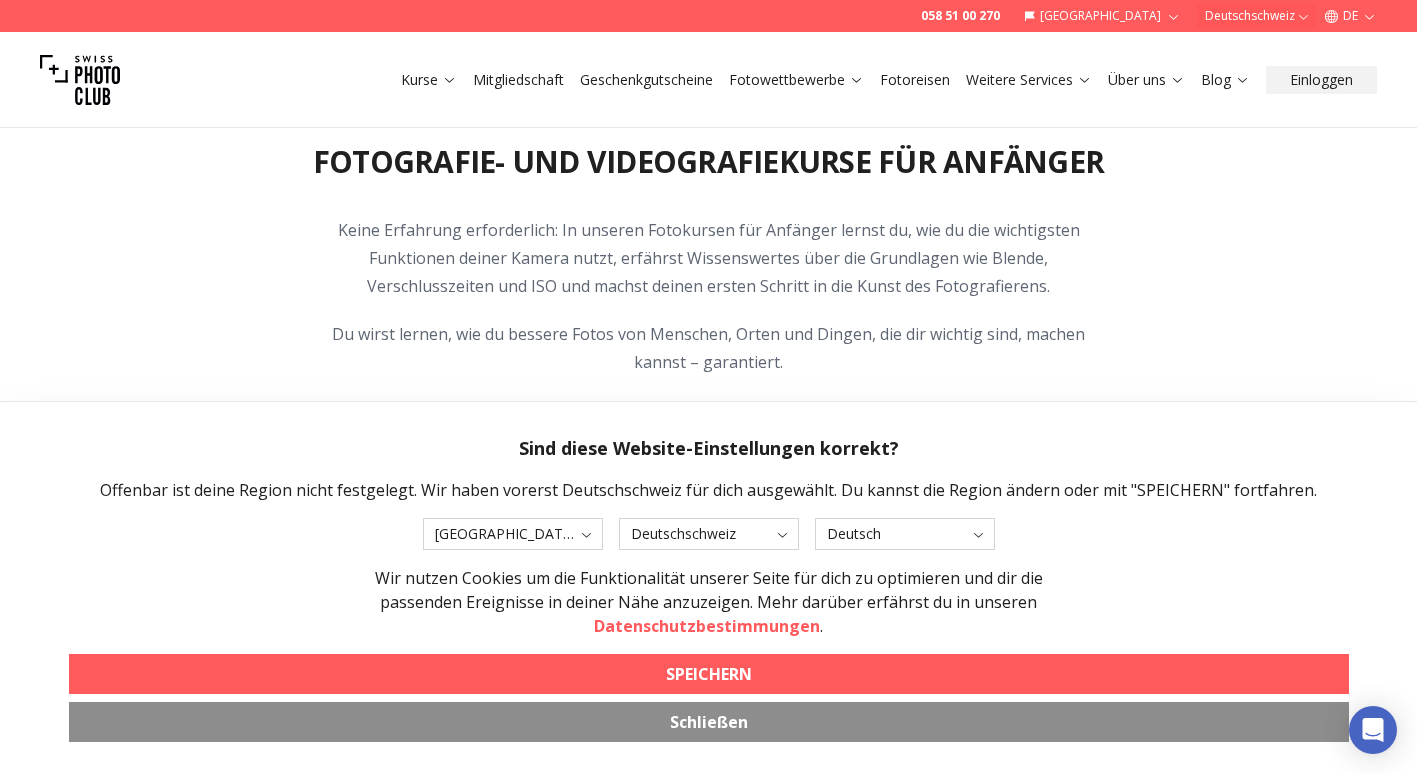 click on "SPEICHERN" at bounding box center (709, 674) 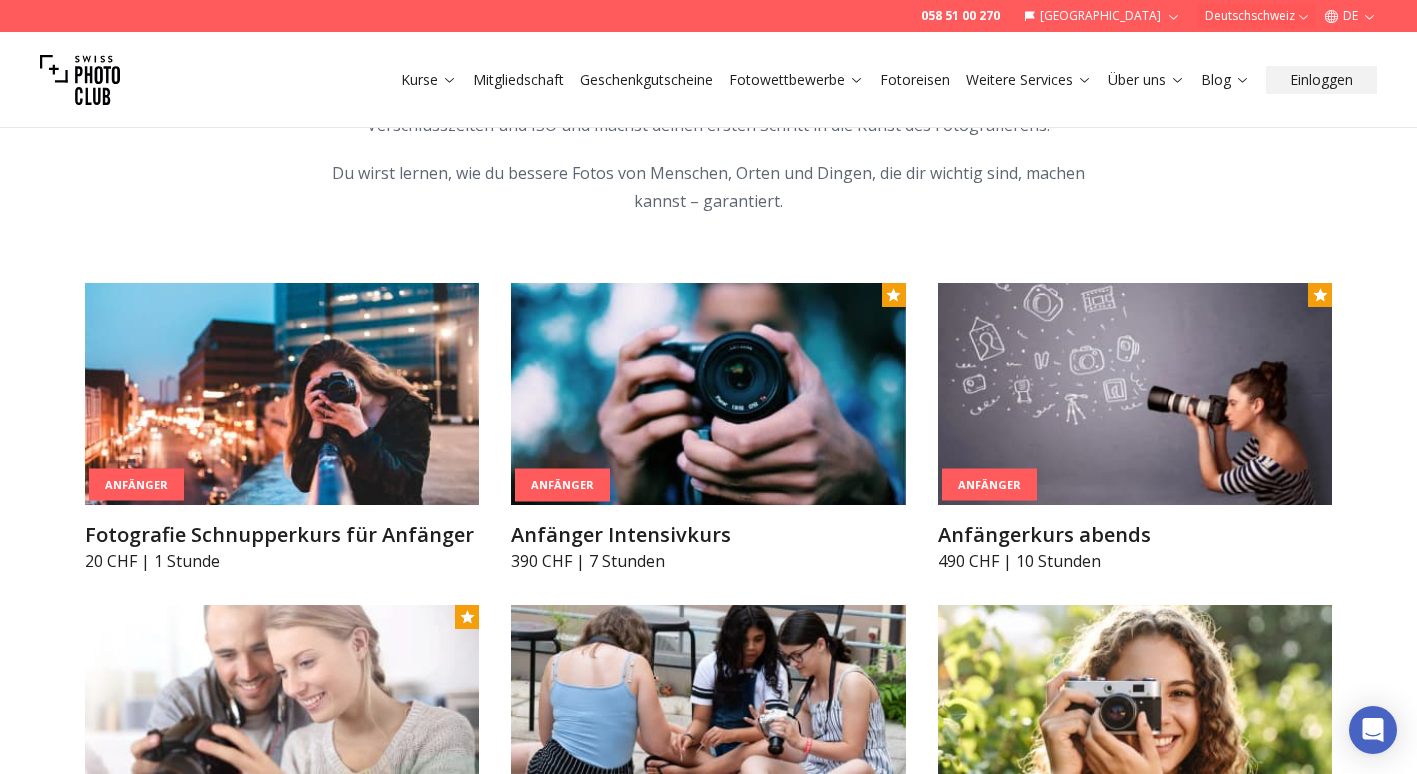 scroll, scrollTop: 1000, scrollLeft: 0, axis: vertical 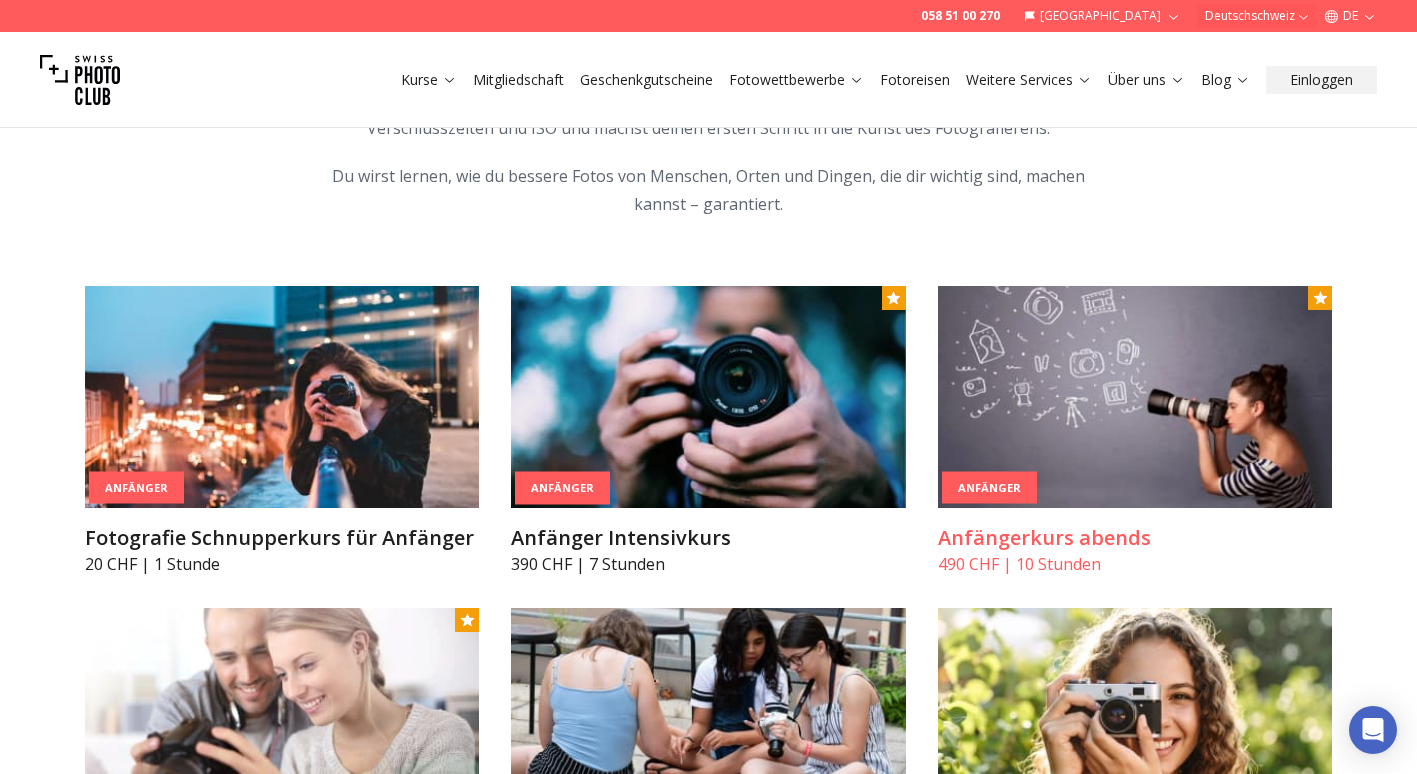 click on "Anfängerkurs abends" at bounding box center [1135, 538] 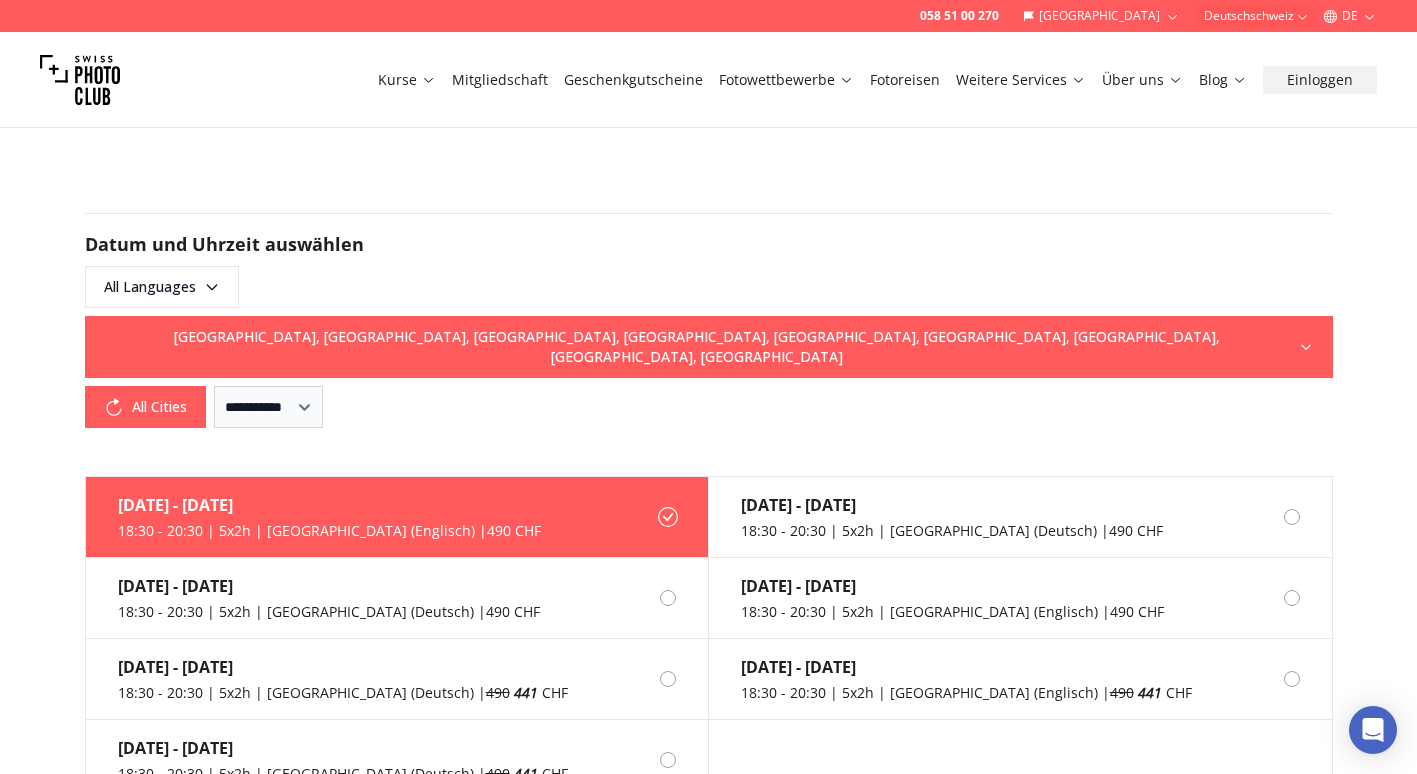 scroll, scrollTop: 1300, scrollLeft: 0, axis: vertical 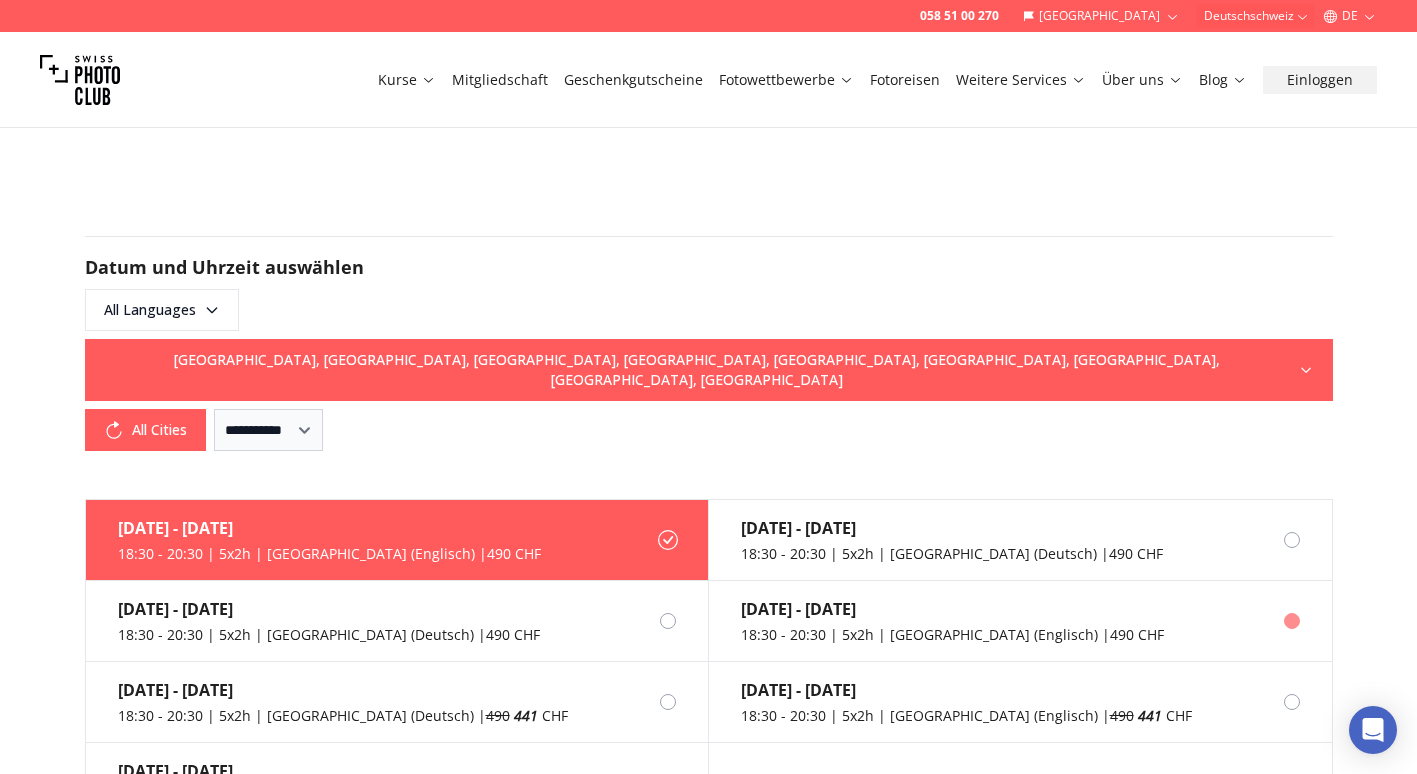 click on "18:30 - 20:30 | 5x2h | [GEOGRAPHIC_DATA] (Englisch)    |  490   CHF" at bounding box center (952, 635) 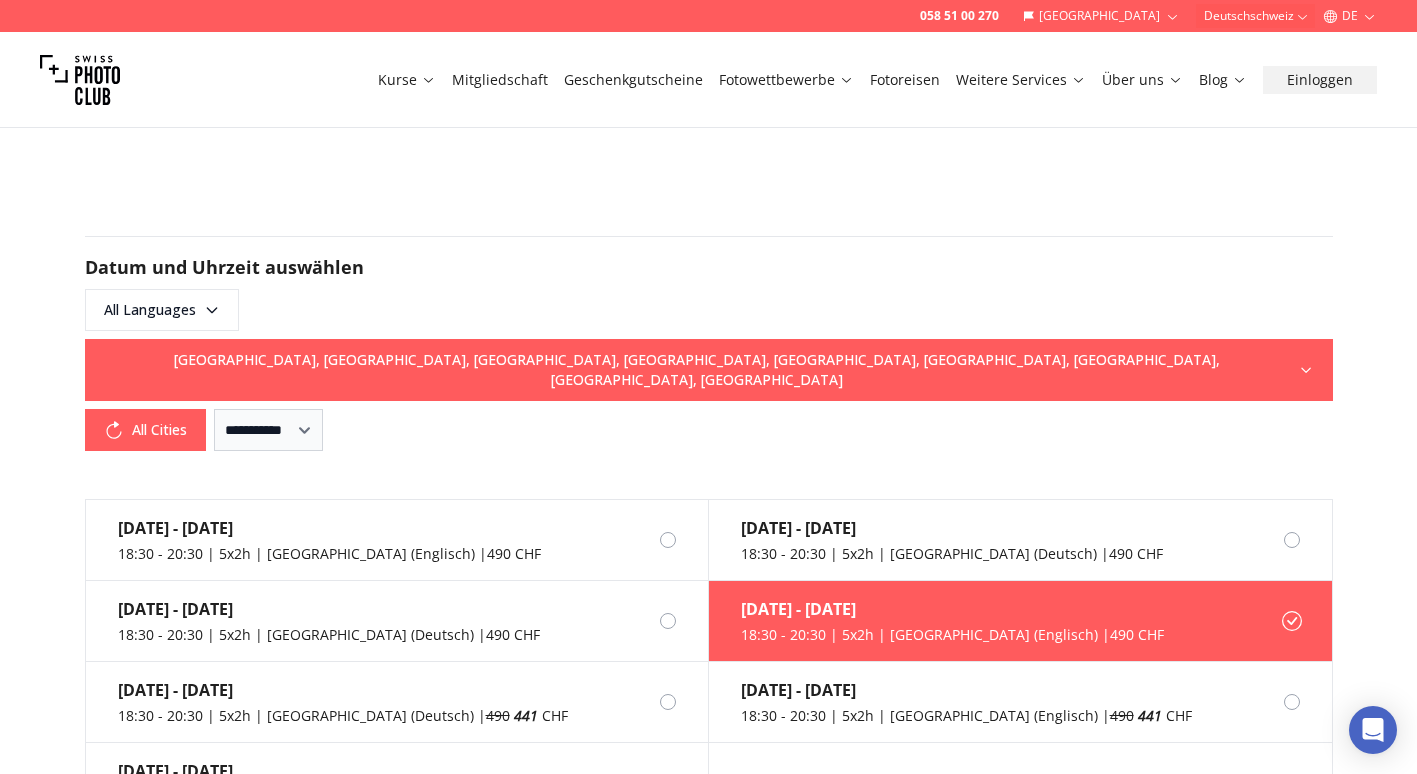 click on "[DATE] - [DATE]" at bounding box center (952, 609) 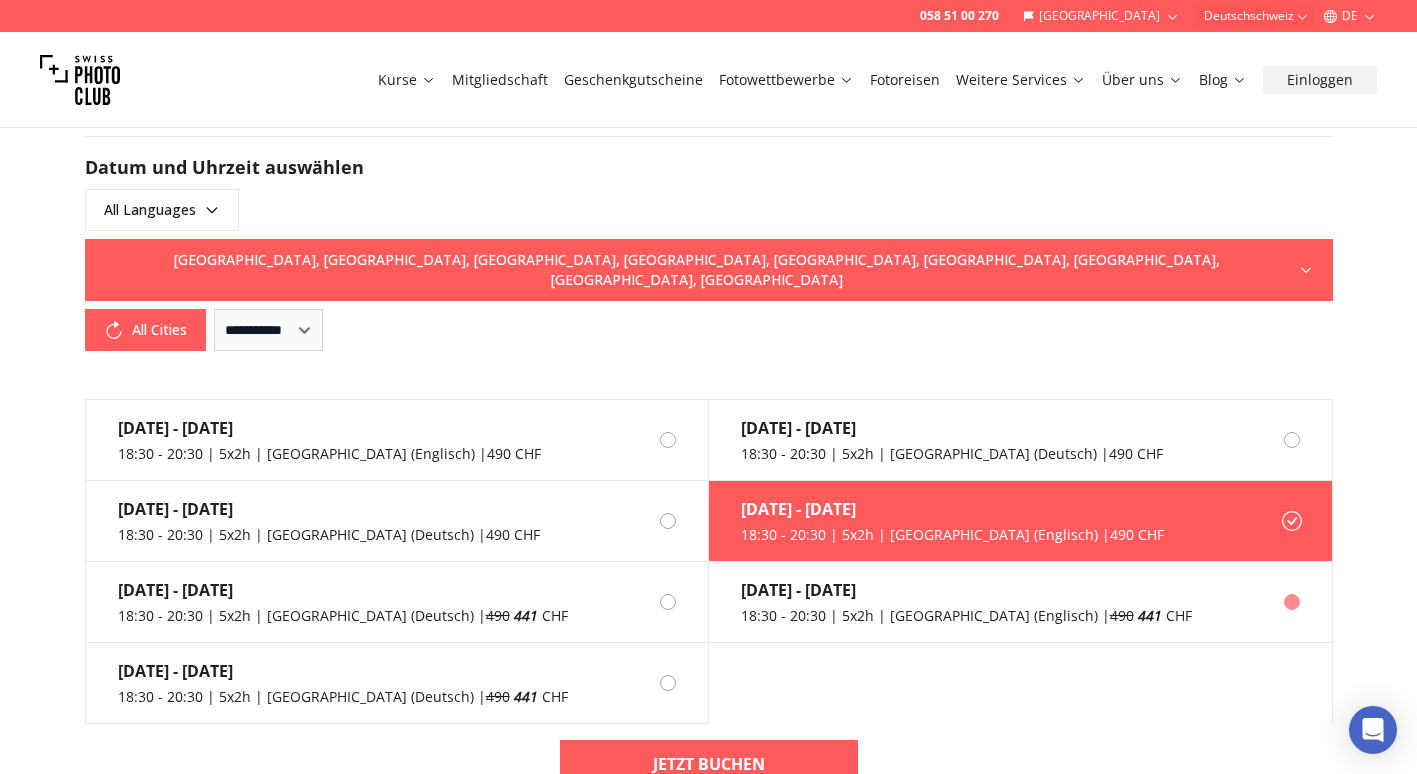 scroll, scrollTop: 1300, scrollLeft: 0, axis: vertical 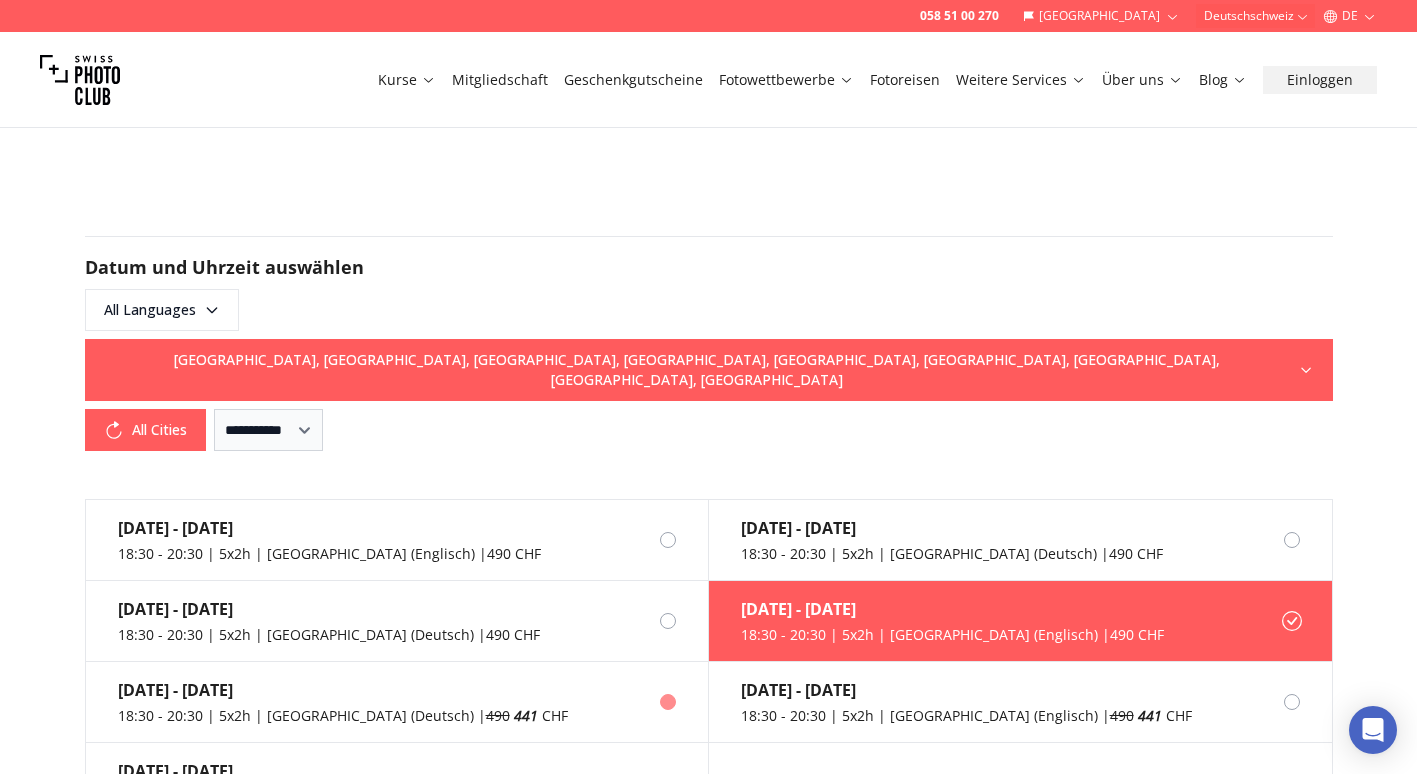 click on "[DATE] - [DATE]" at bounding box center (343, 690) 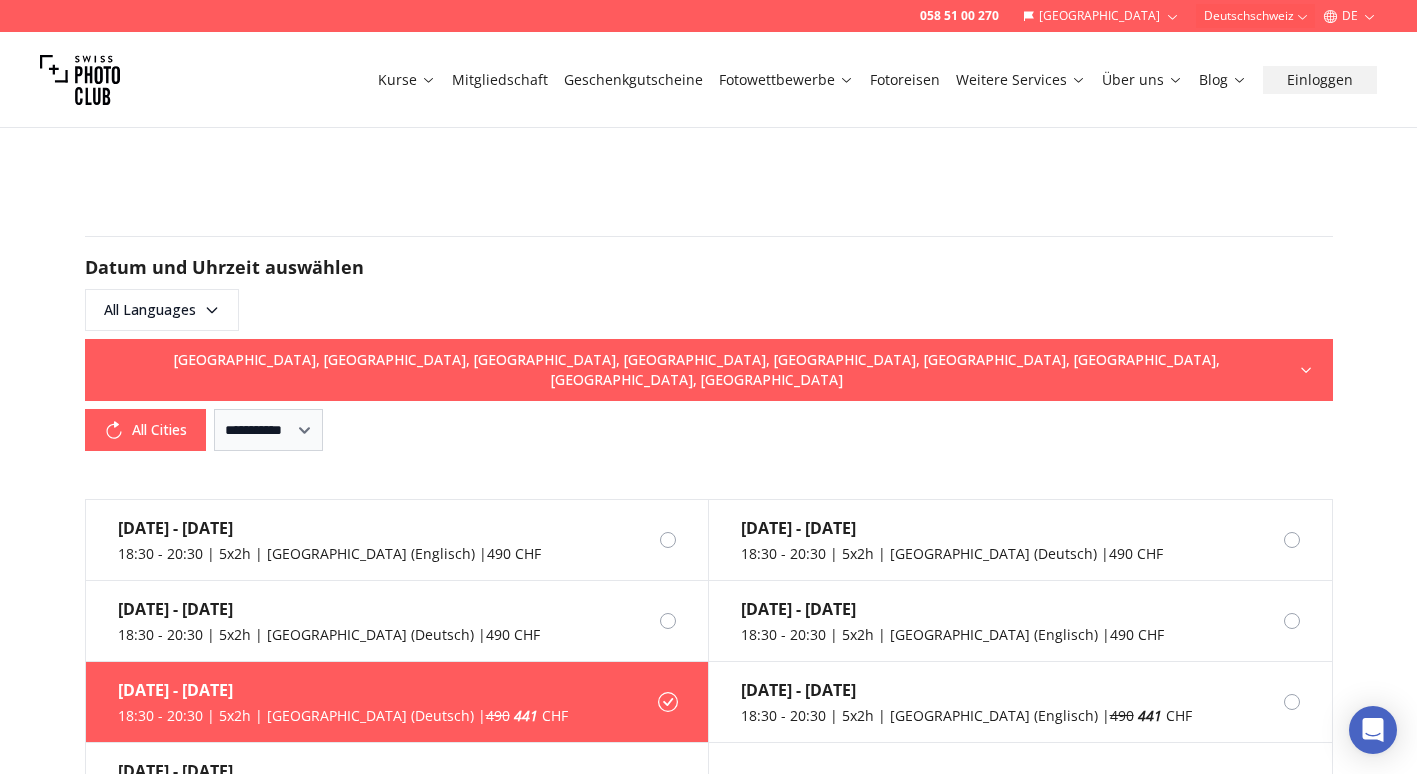 click on "[DATE] - [DATE]" at bounding box center [343, 690] 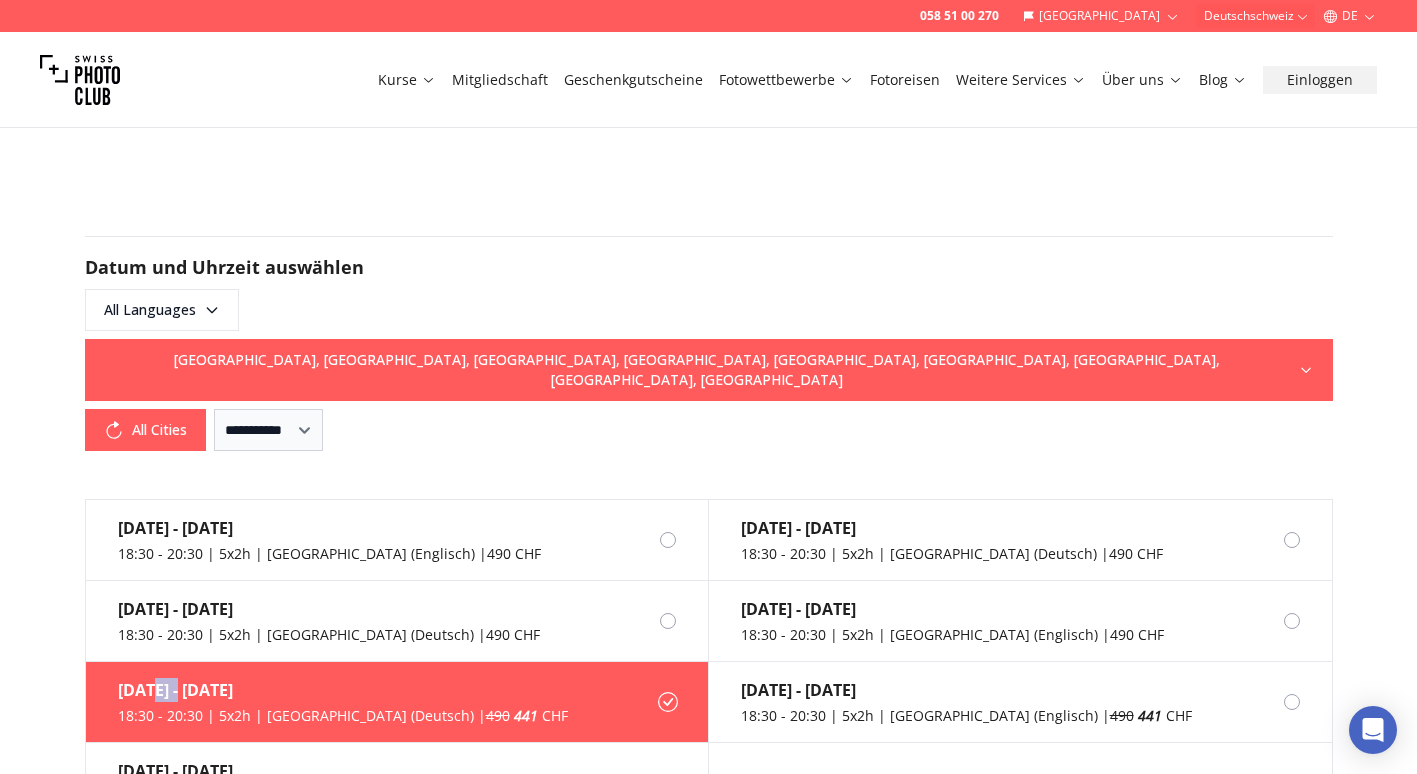 click on "[DATE] - [DATE]" at bounding box center [343, 690] 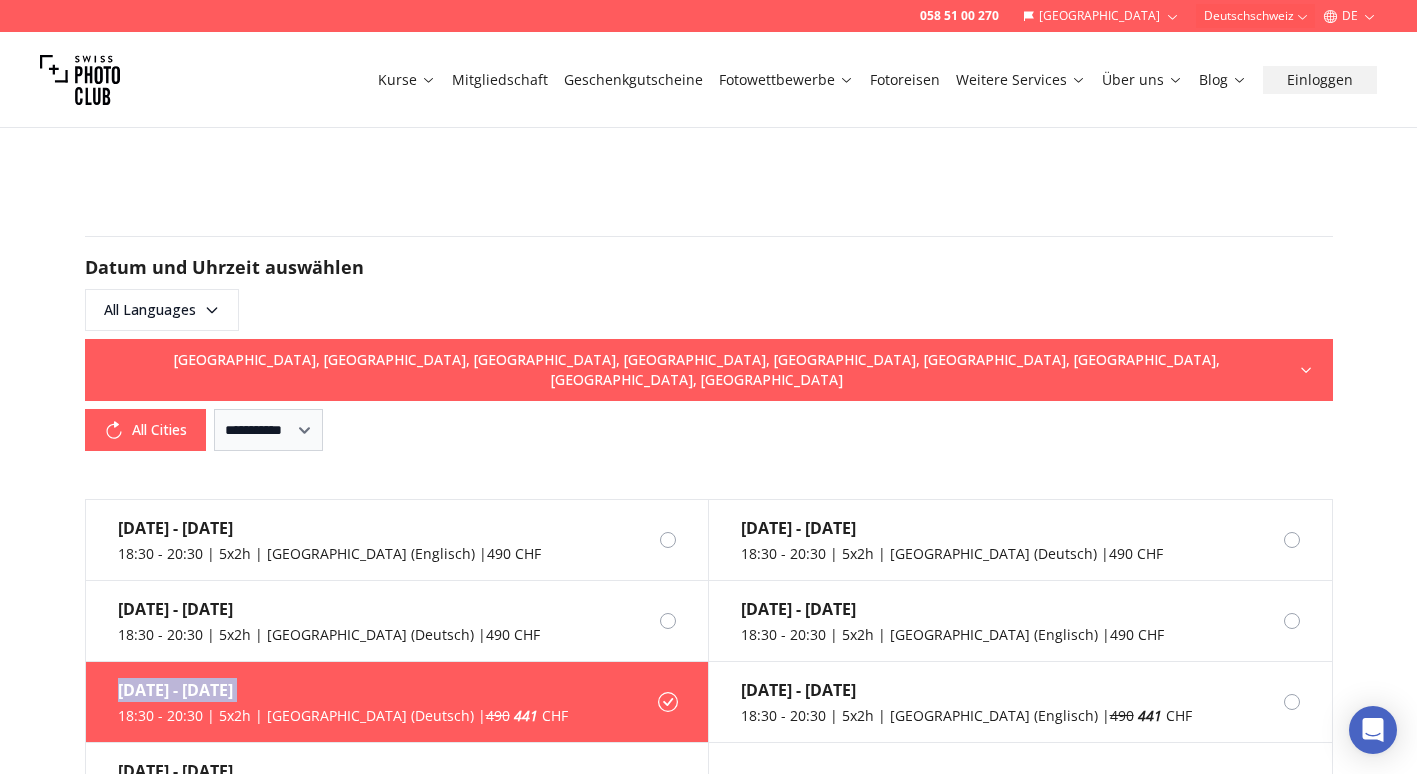 click on "[DATE] - [DATE]" at bounding box center [343, 690] 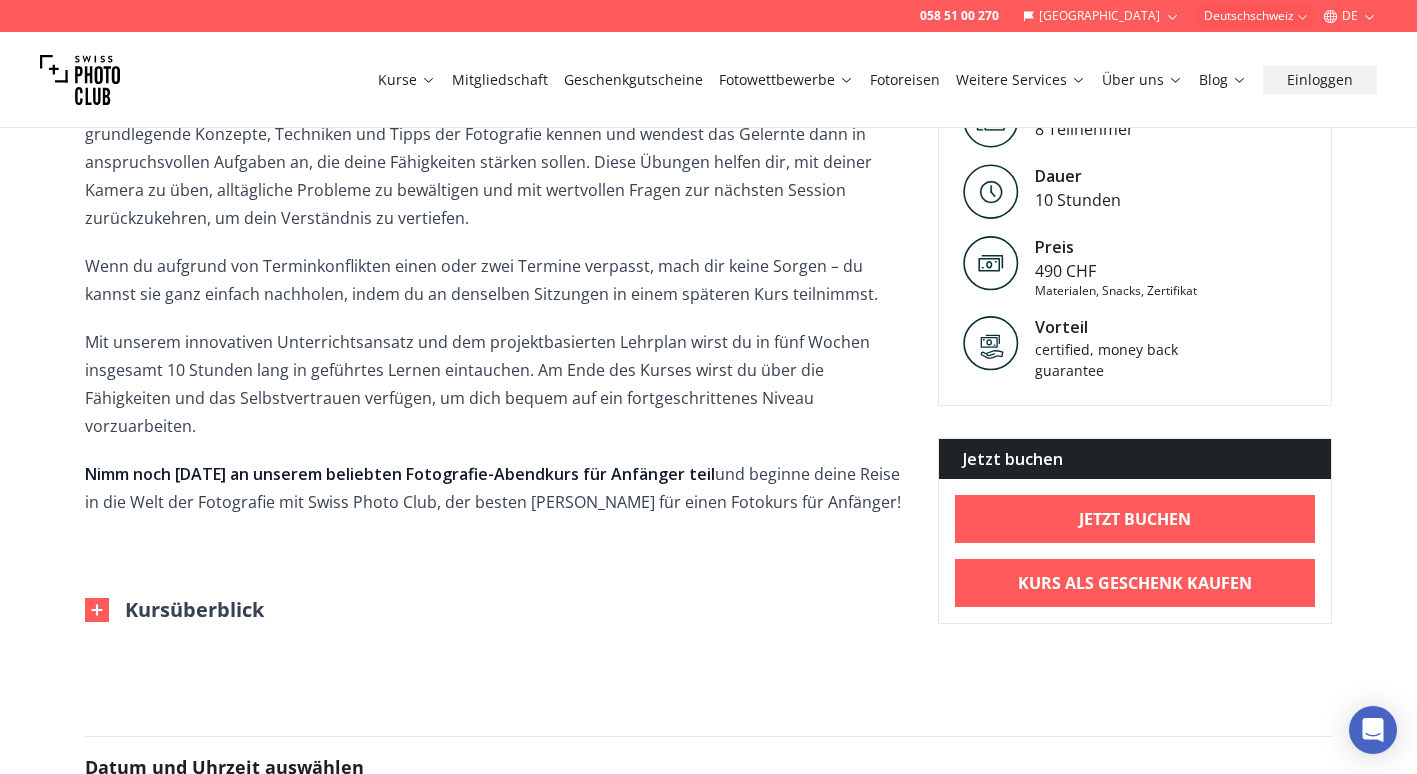 click on "Kursüberblick" at bounding box center [174, 610] 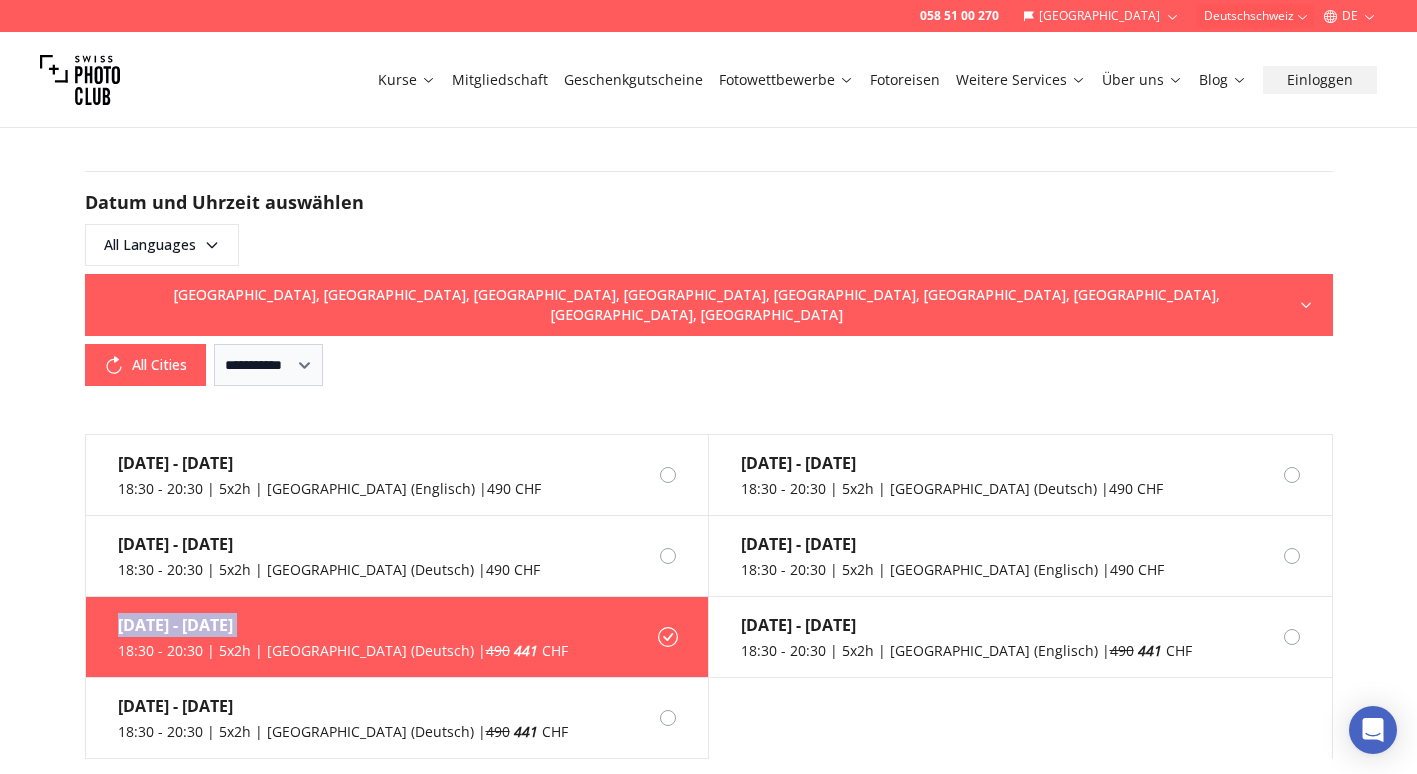 scroll, scrollTop: 2200, scrollLeft: 0, axis: vertical 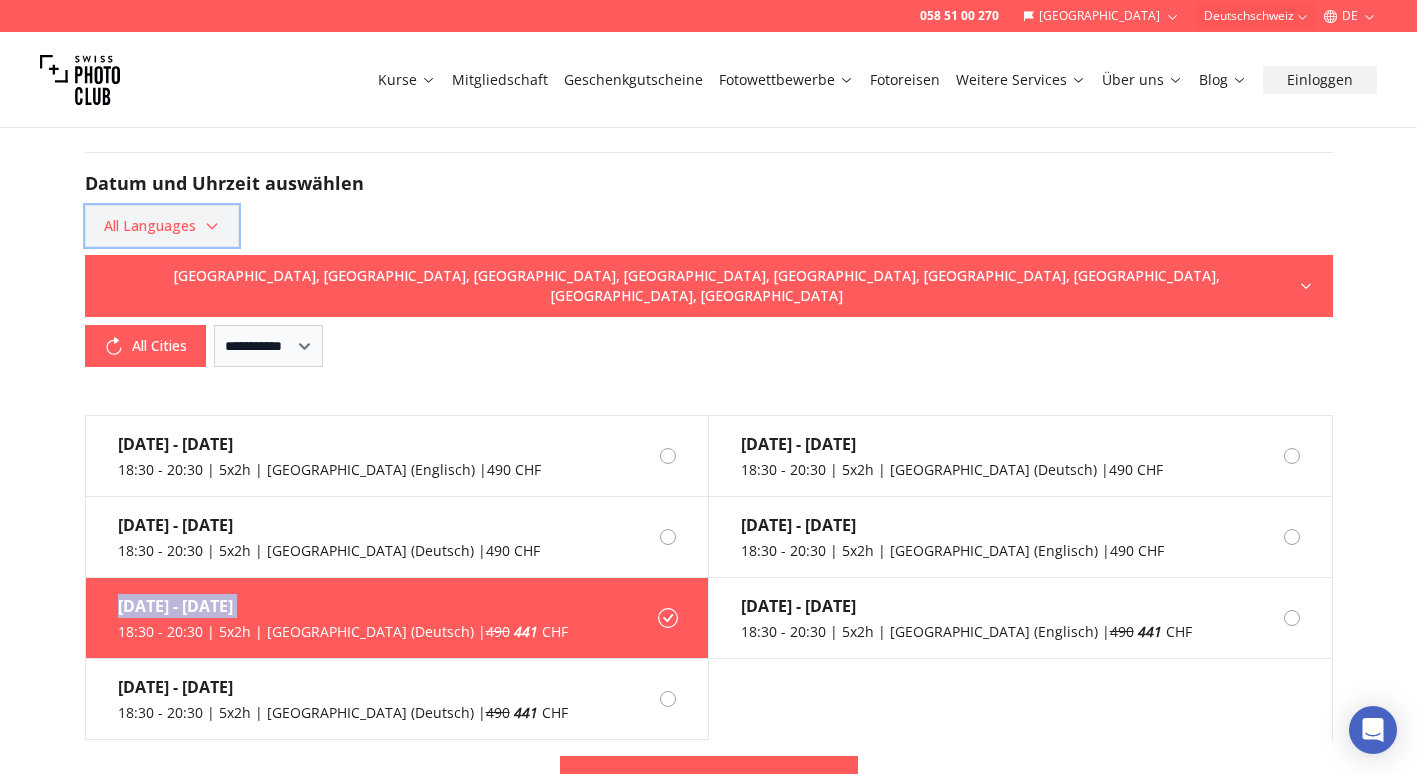 click on "All Languages" at bounding box center [162, 226] 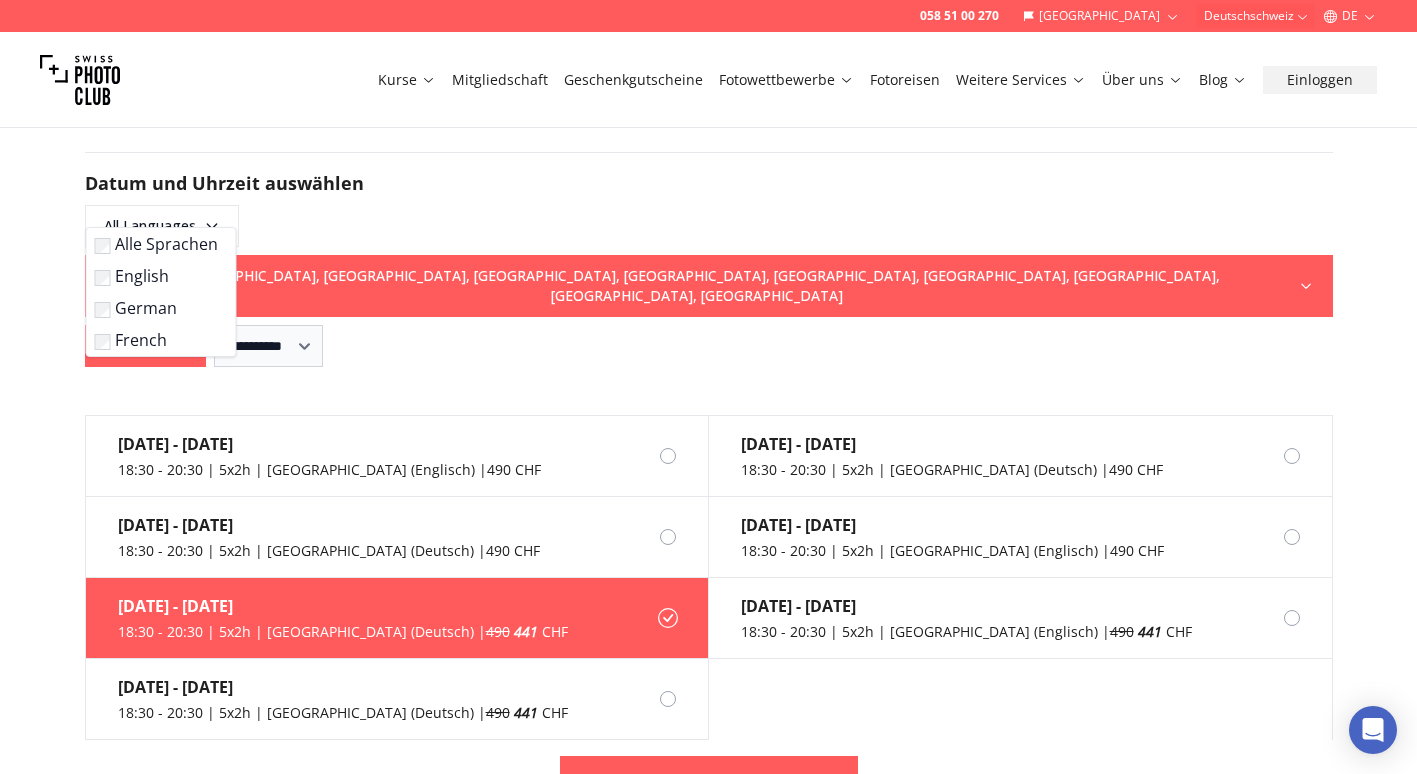click on "German" at bounding box center (157, 308) 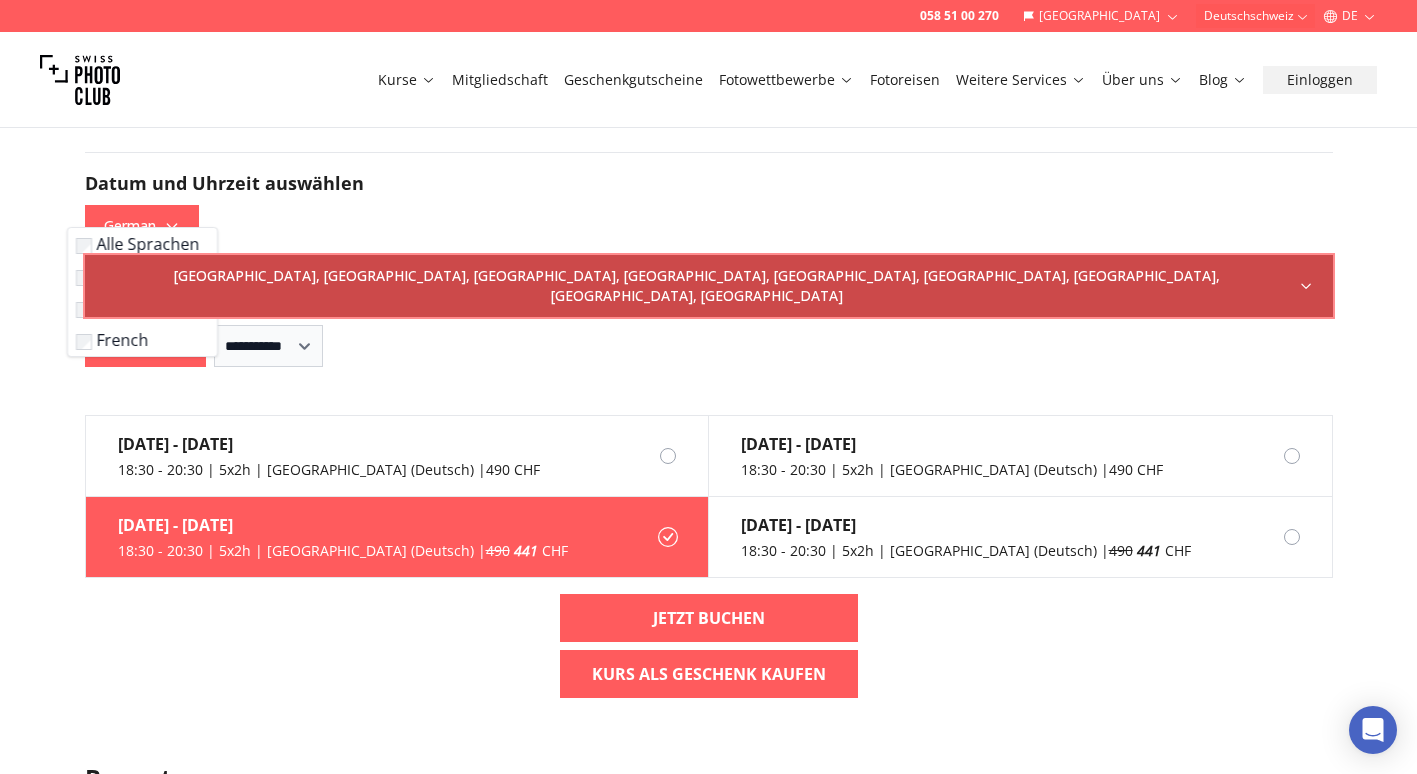 click on "[GEOGRAPHIC_DATA], [GEOGRAPHIC_DATA], [GEOGRAPHIC_DATA], [GEOGRAPHIC_DATA], [GEOGRAPHIC_DATA], [GEOGRAPHIC_DATA], [GEOGRAPHIC_DATA], [GEOGRAPHIC_DATA], [GEOGRAPHIC_DATA]" at bounding box center [709, 286] 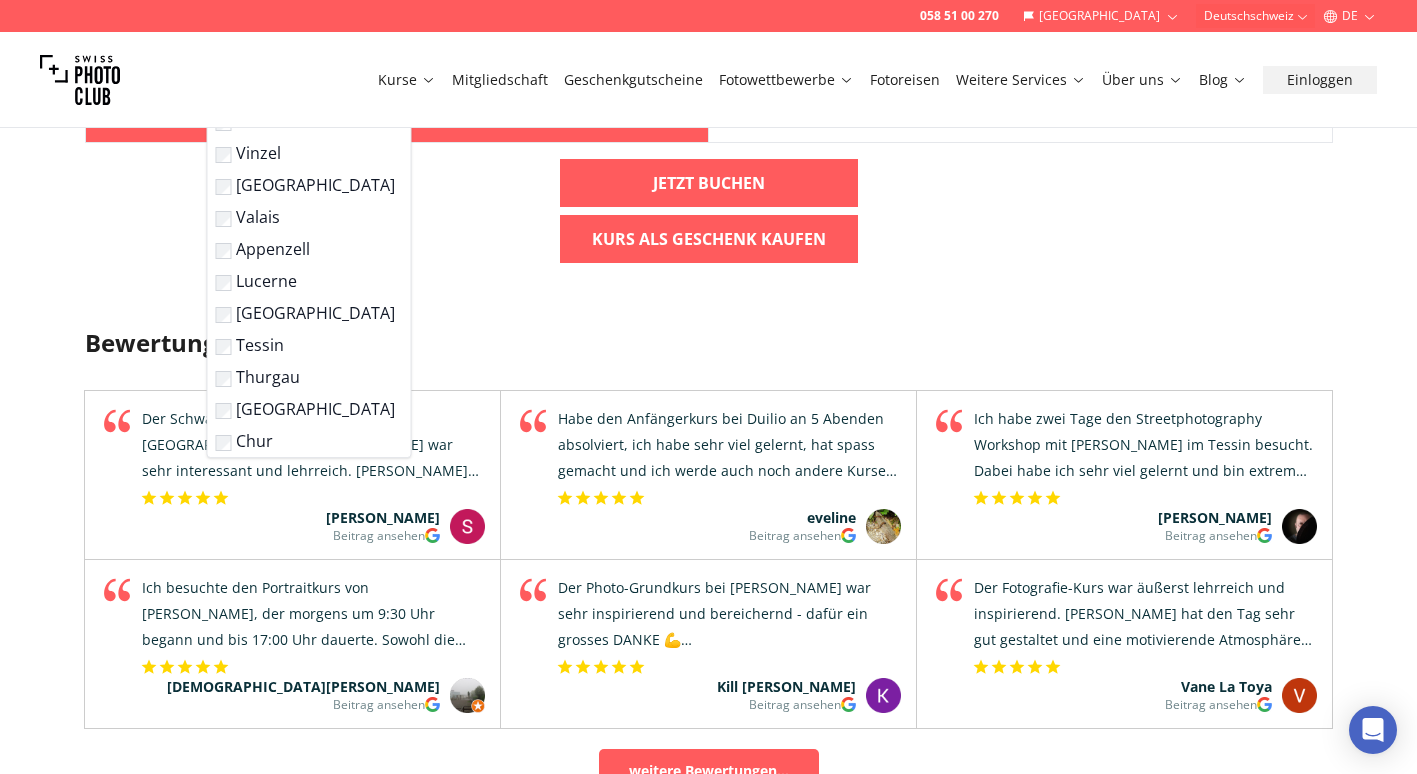 scroll, scrollTop: 2400, scrollLeft: 0, axis: vertical 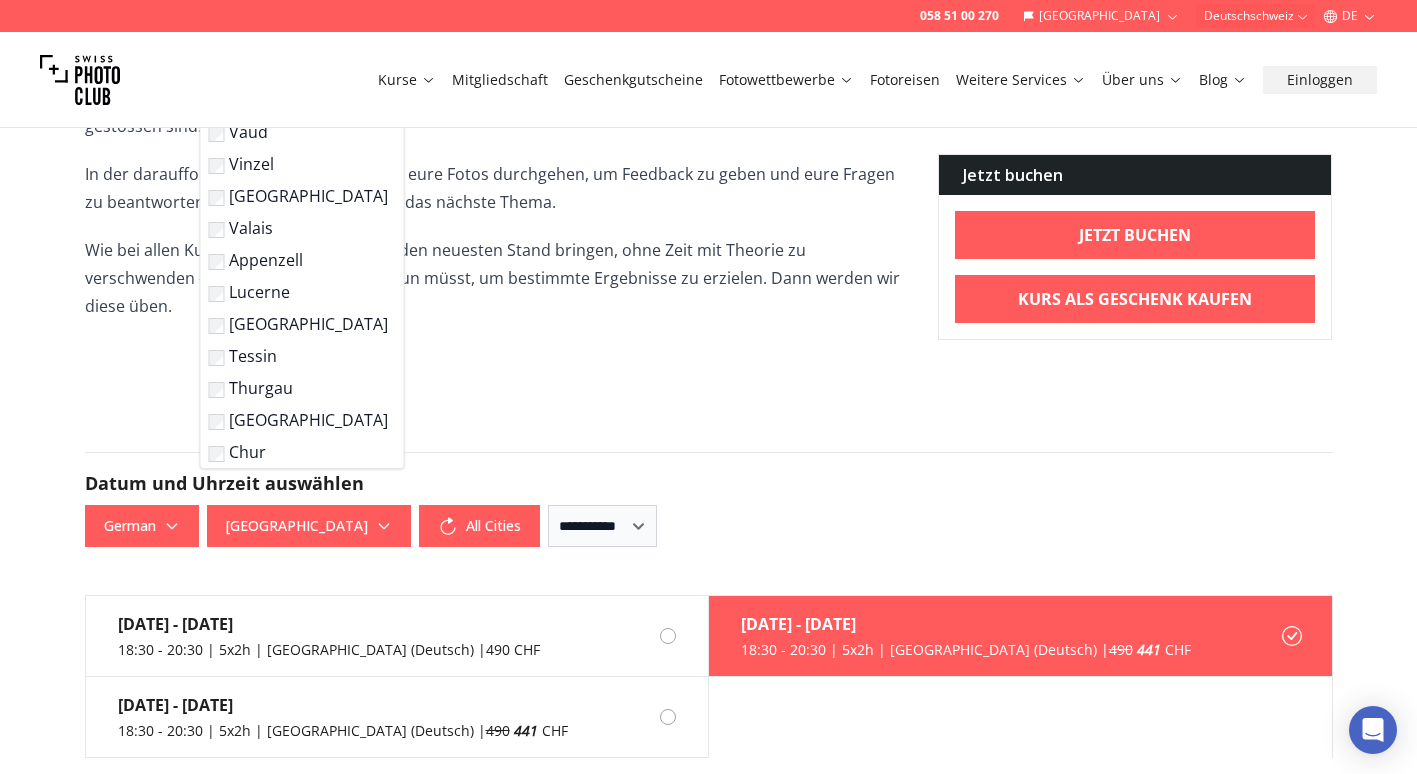 click on "058 51 00 270 Schweiz Deutschschweiz DE Kurse Mitgliedschaft Geschenkgutscheine Fotowettbewerbe Fotoreisen Weitere Services Über uns Blog Einloggen Anfängerkurs abends Fotokurs für Anfänger, 5 Wochen Abendkurs Kursinfo Unser ultimativer Fotokurs für Anfänger Möchtest du deine erste ernsthafte Schritte in der Fotografie machen? Unser  5-wöchiger Abendkurs für Anfänger in Fotografie  ist die ideale Möglichkeit für alle, die eine strukturierte, praktische Lernerfahrung in unserer erstklassigen Fotoschule machen möchten. Wenn du aufgrund von Terminkonflikten einen oder zwei Termine verpasst, mach dir keine Sorgen – du kannst sie ganz einfach nachholen, indem du an denselben Sitzungen in einem späteren Kurs teilnimmst. Nimm noch [DATE] an unserem beliebten Fotografie-Abendkurs für Anfänger teil  und beginne deine Reise in die Welt der Fotografie mit Swiss Photo Club, der besten [PERSON_NAME] für einen Fotokurs für Anfänger! Kursüberblick Der Fotografiekurs für Anfänger besteht aus fünf Teilen: Dauer" at bounding box center [708, 356] 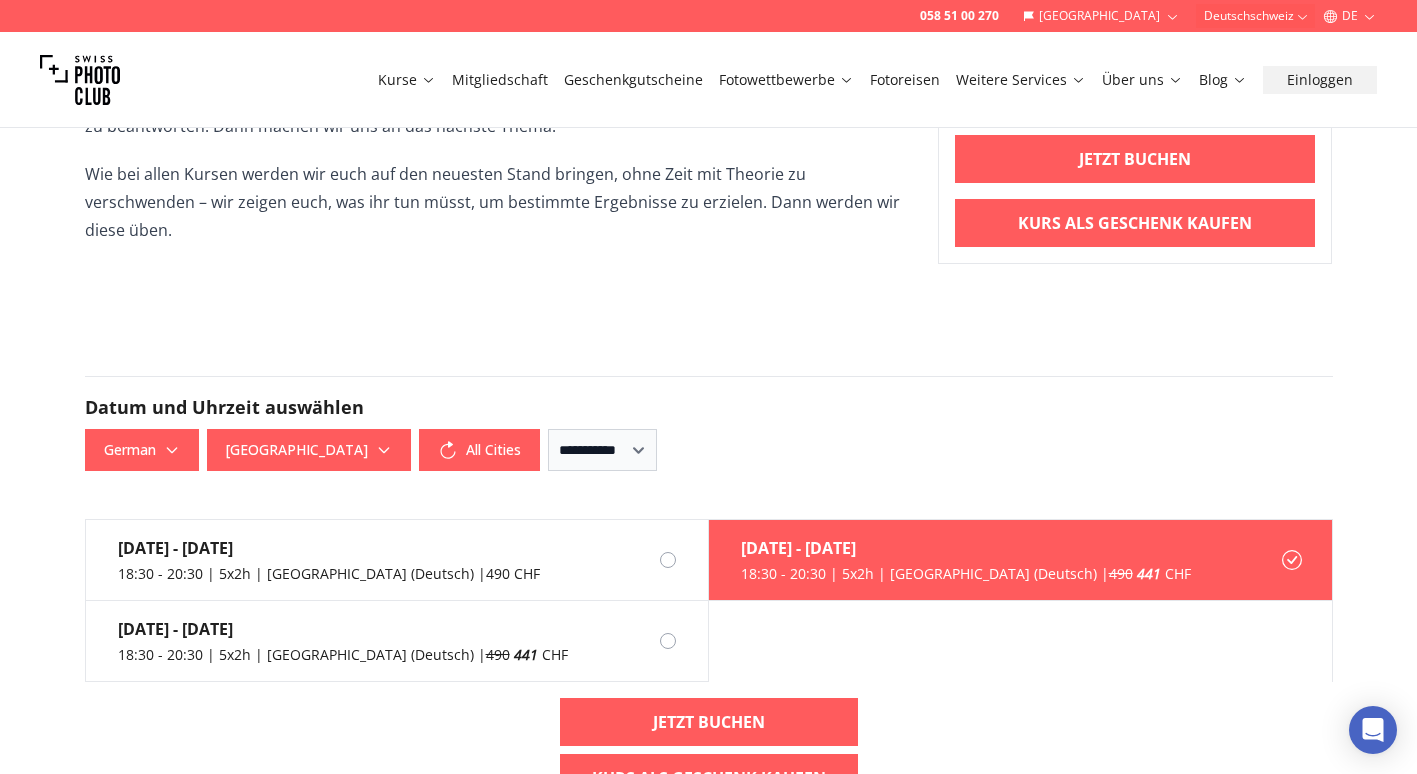 scroll, scrollTop: 2000, scrollLeft: 0, axis: vertical 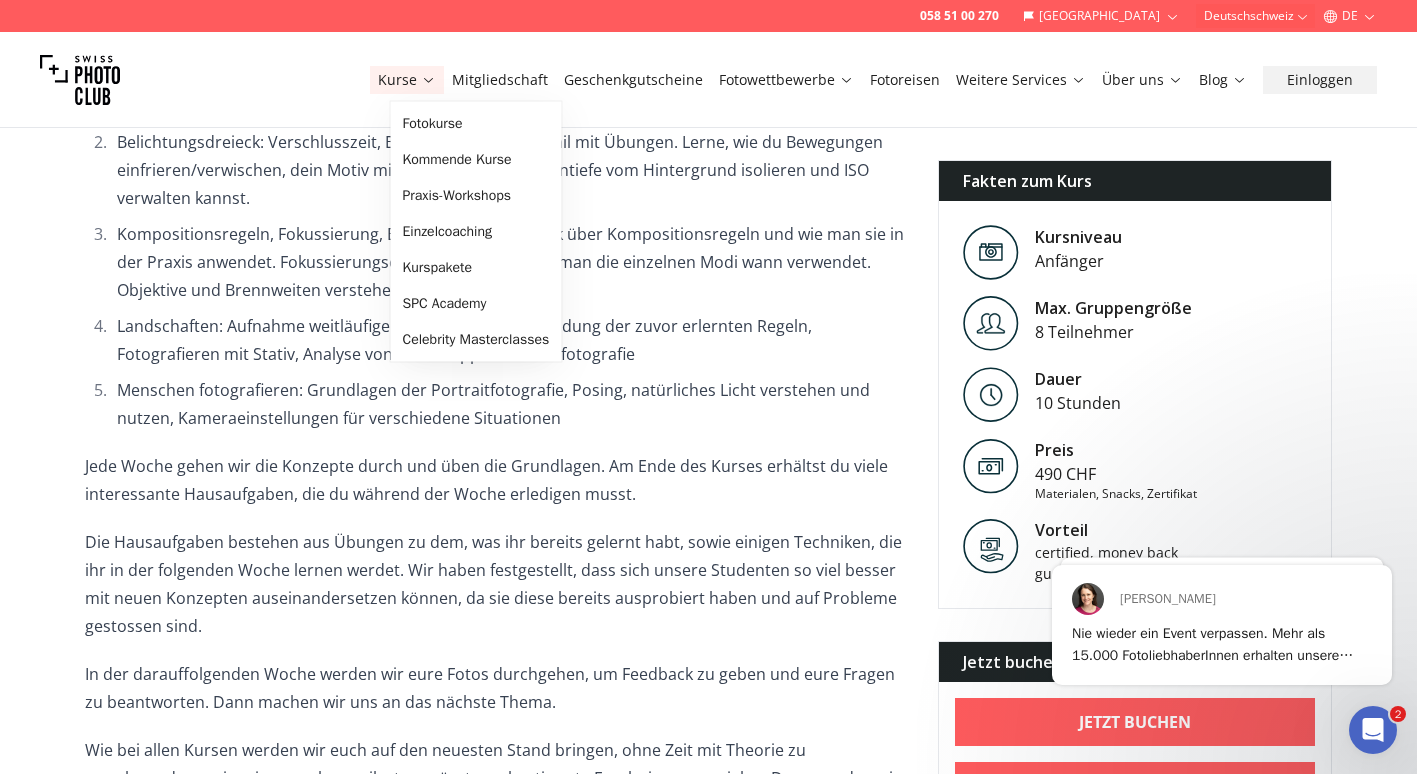 click on "Kurse" at bounding box center (407, 80) 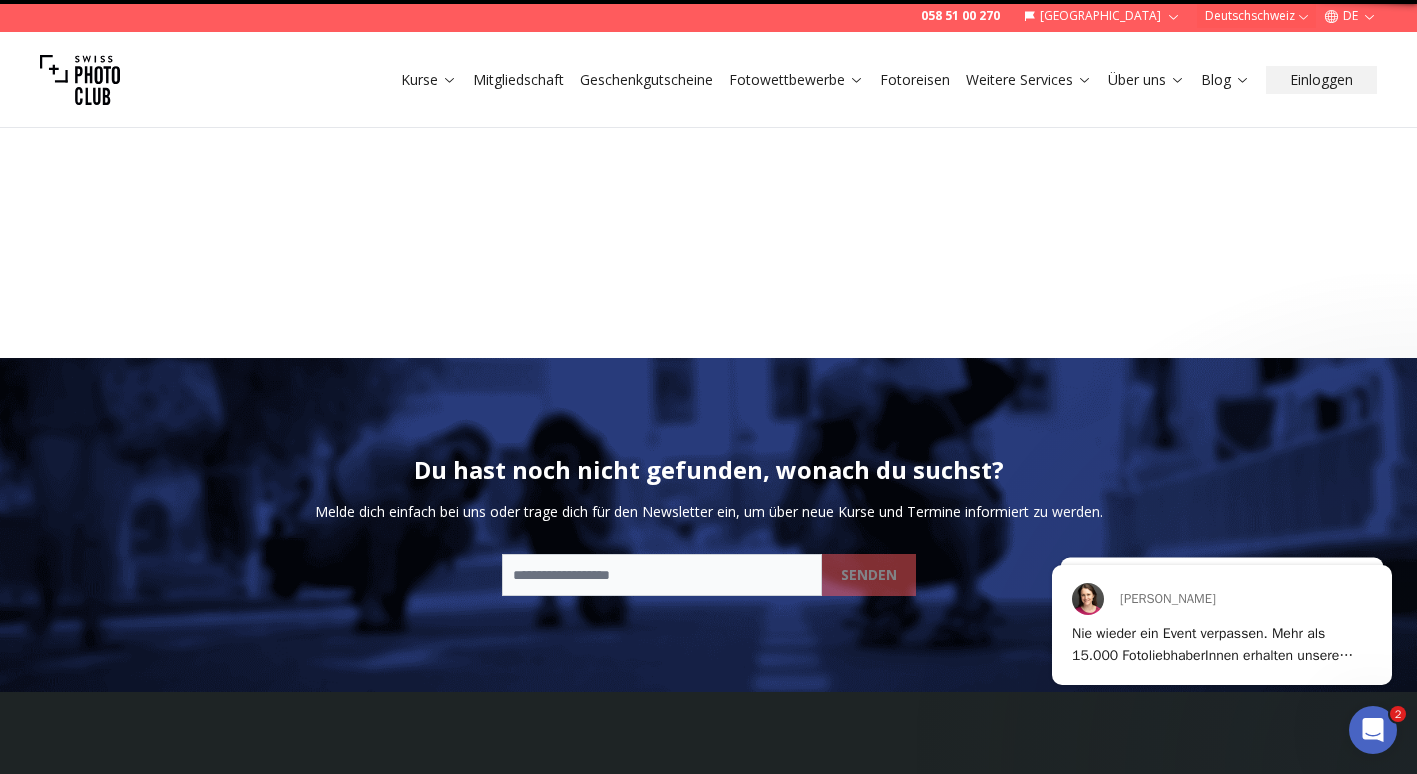 scroll, scrollTop: 0, scrollLeft: 0, axis: both 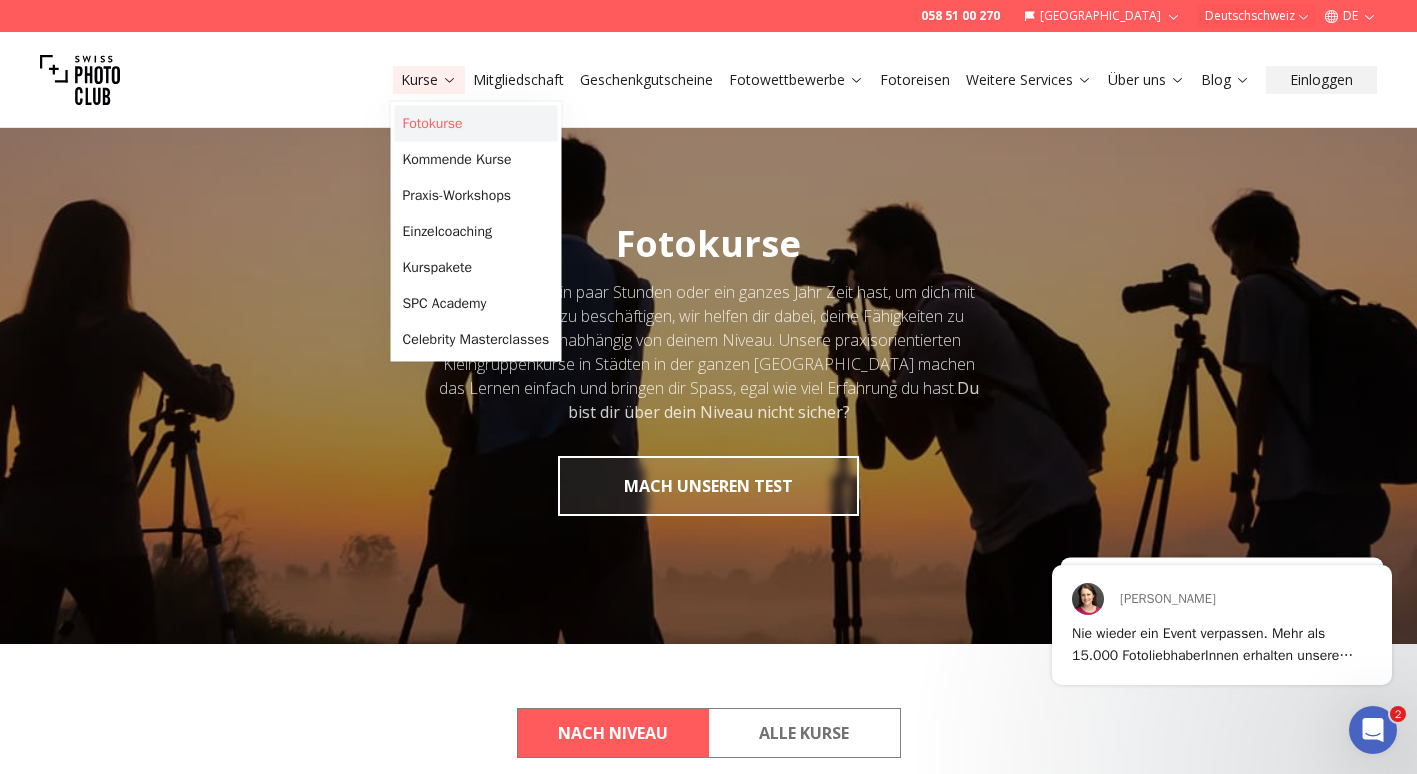 click on "Fotokurse" at bounding box center (476, 124) 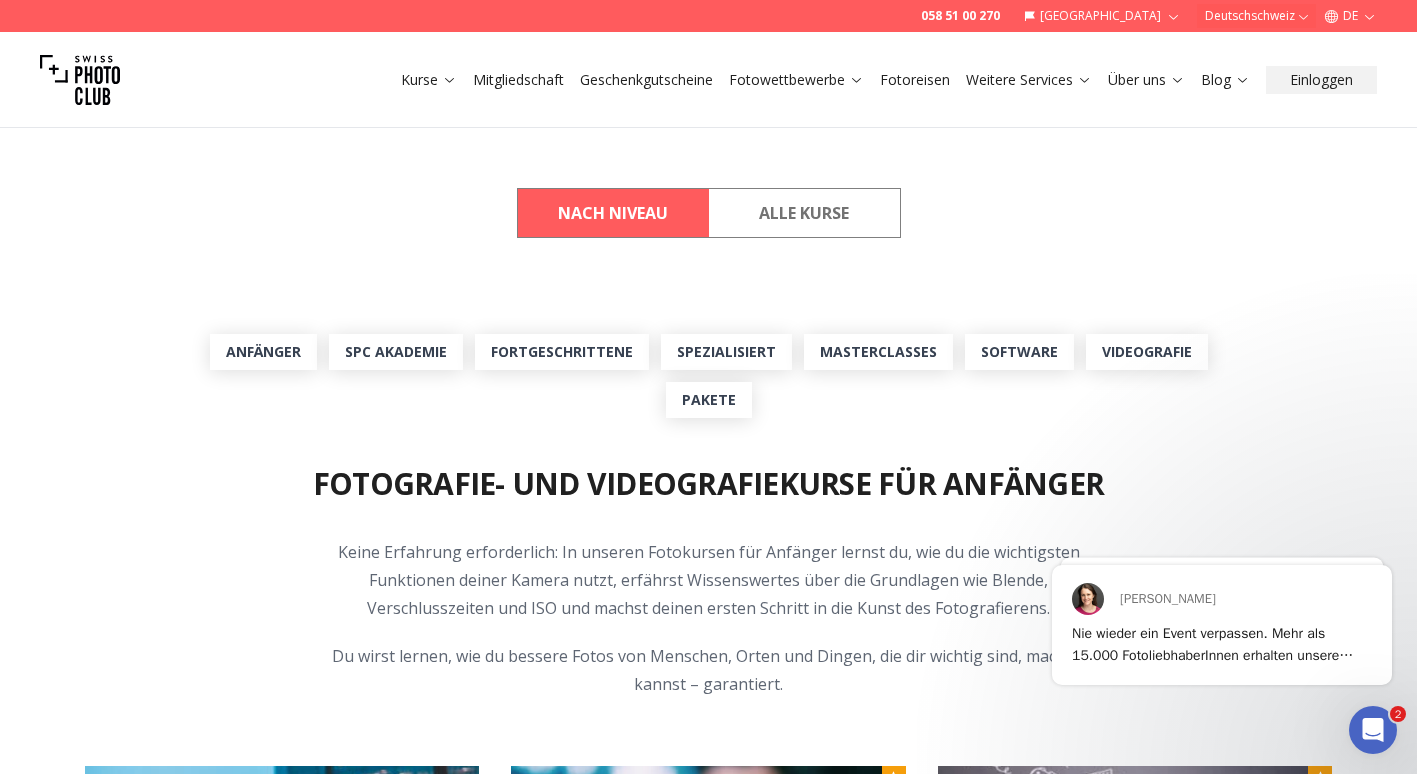 scroll, scrollTop: 600, scrollLeft: 0, axis: vertical 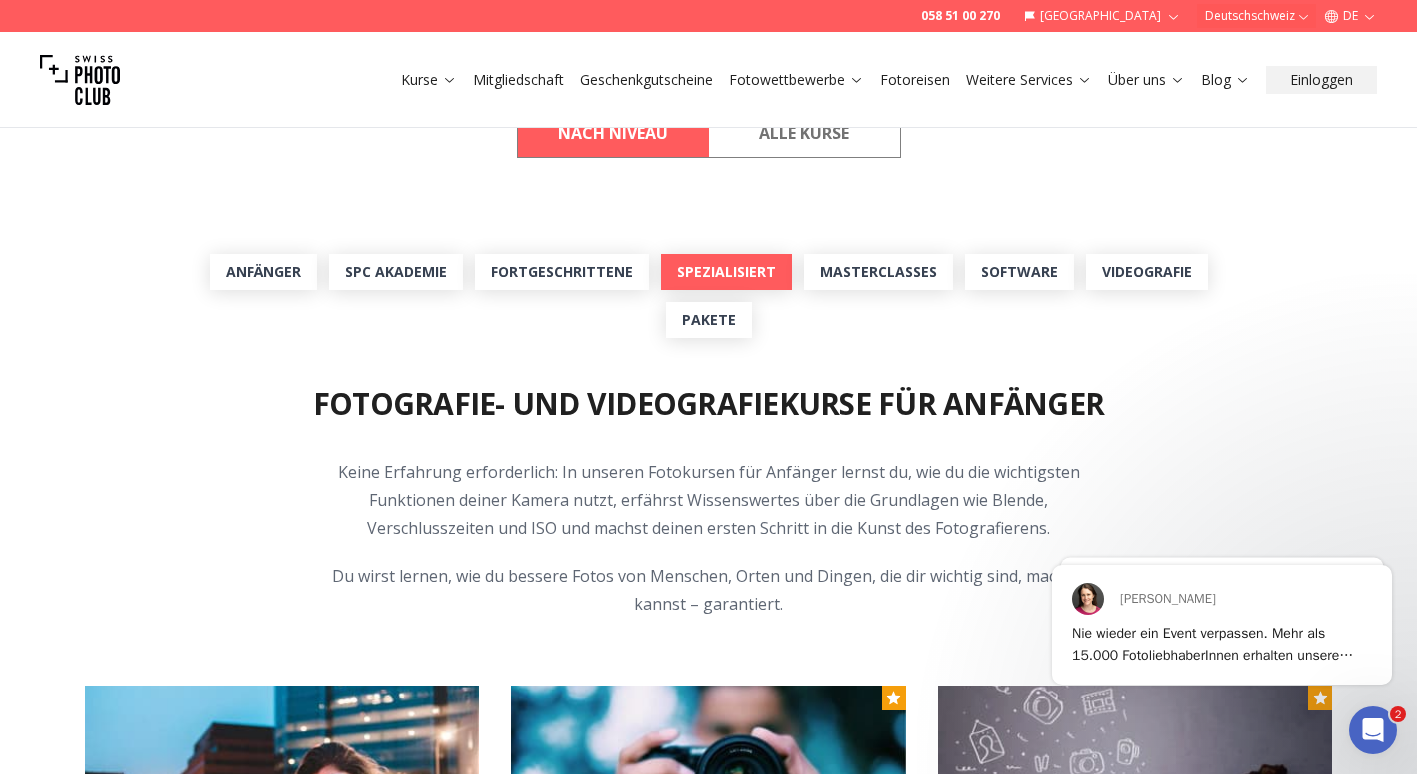 click on "Spezialisiert" at bounding box center [726, 272] 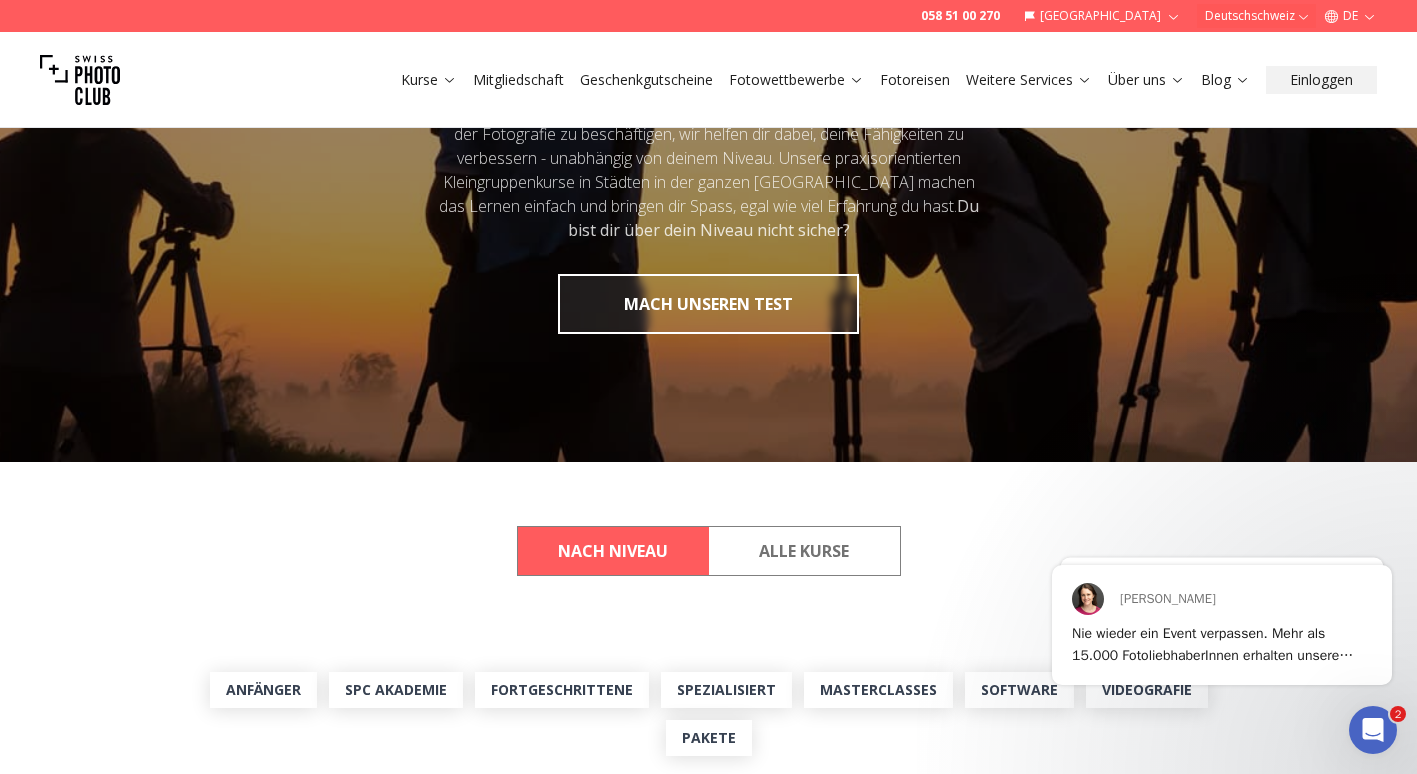 scroll, scrollTop: 0, scrollLeft: 0, axis: both 